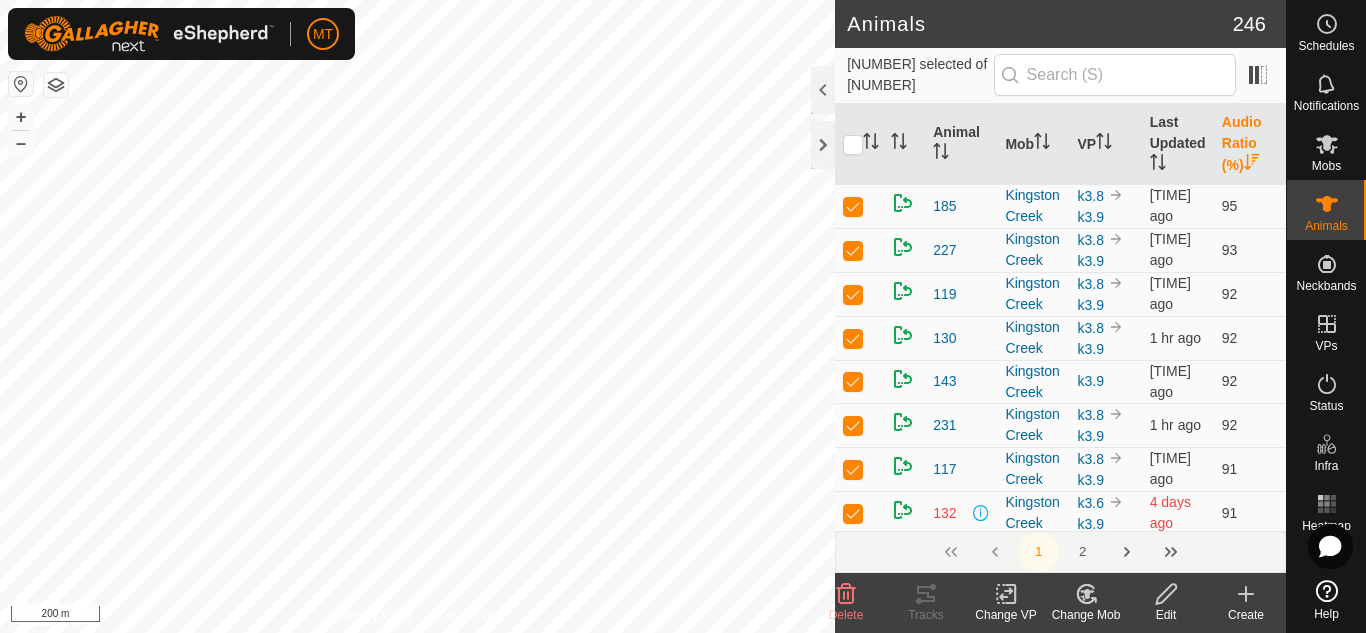 scroll, scrollTop: 0, scrollLeft: 0, axis: both 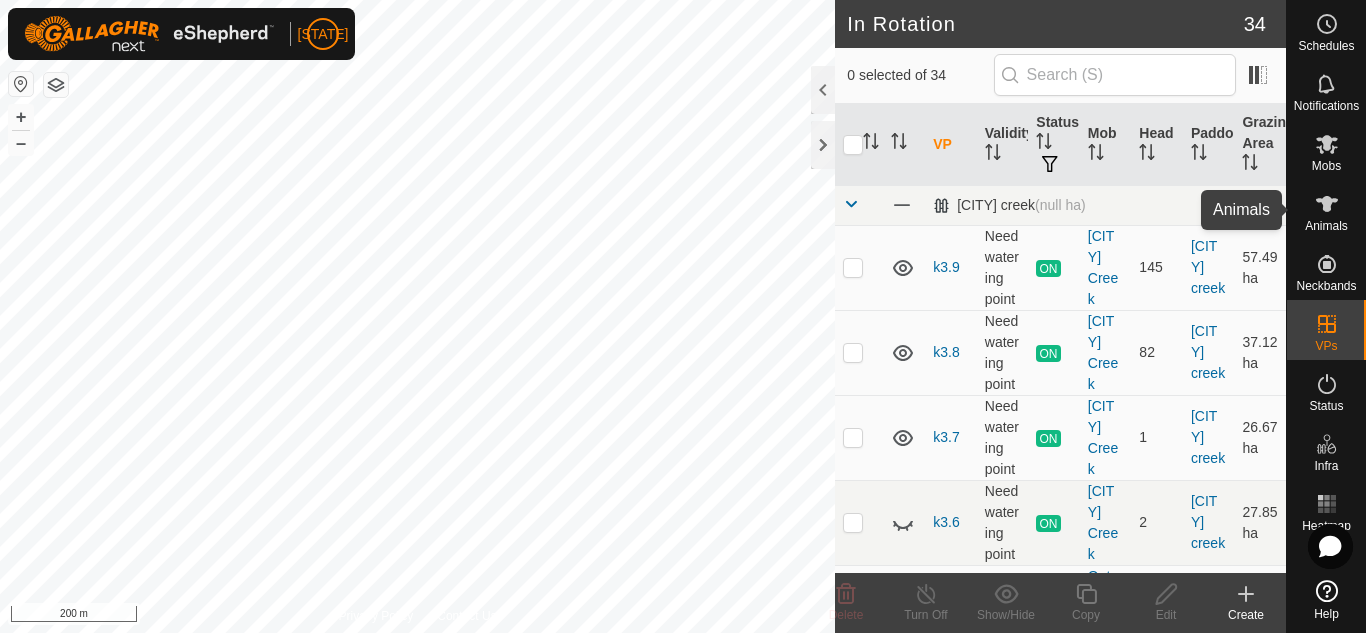 click 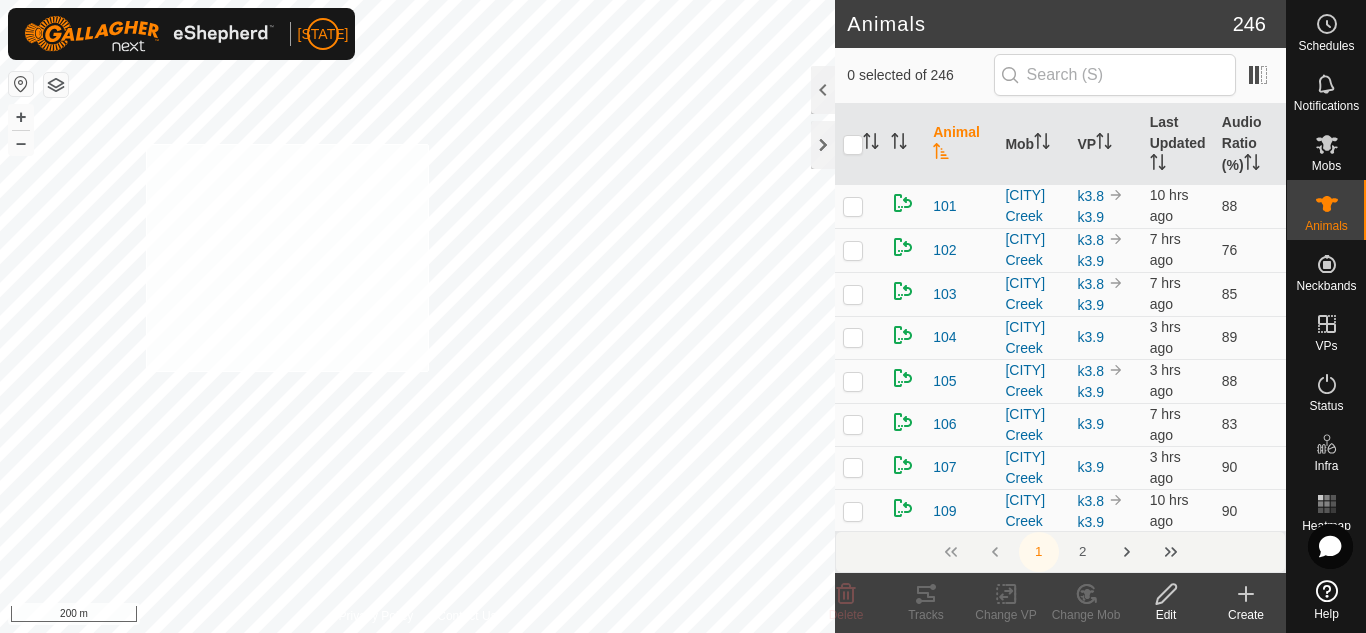 checkbox on "true" 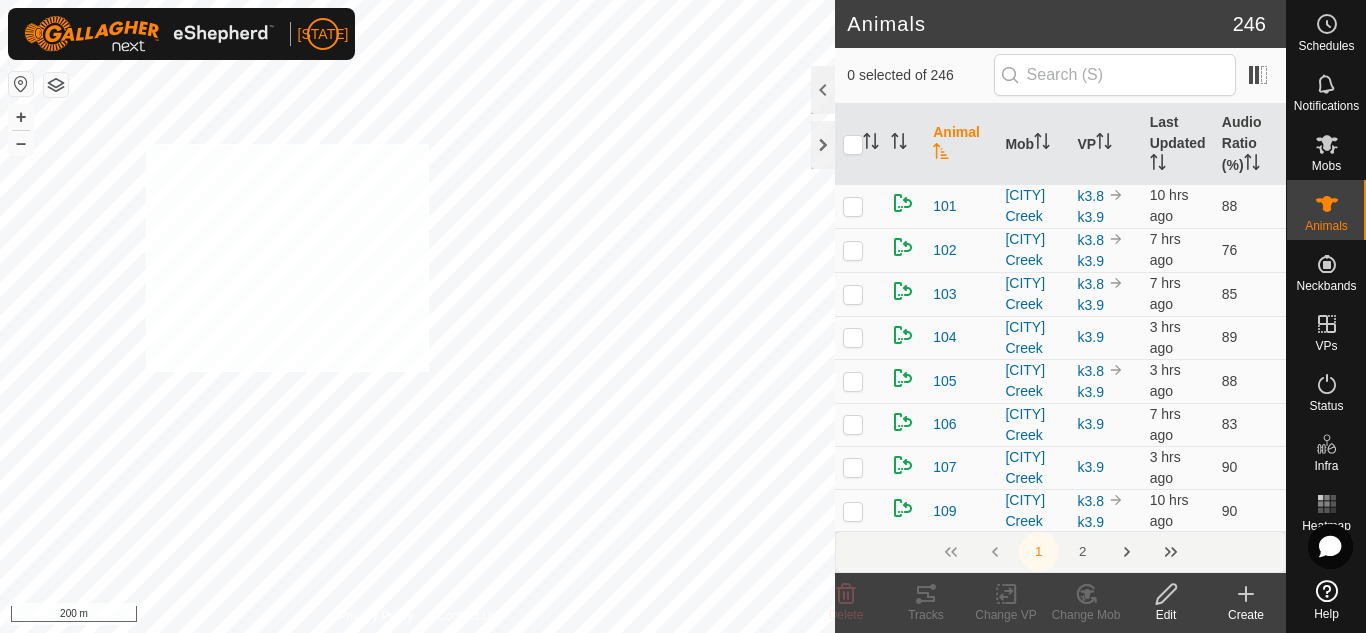 checkbox on "true" 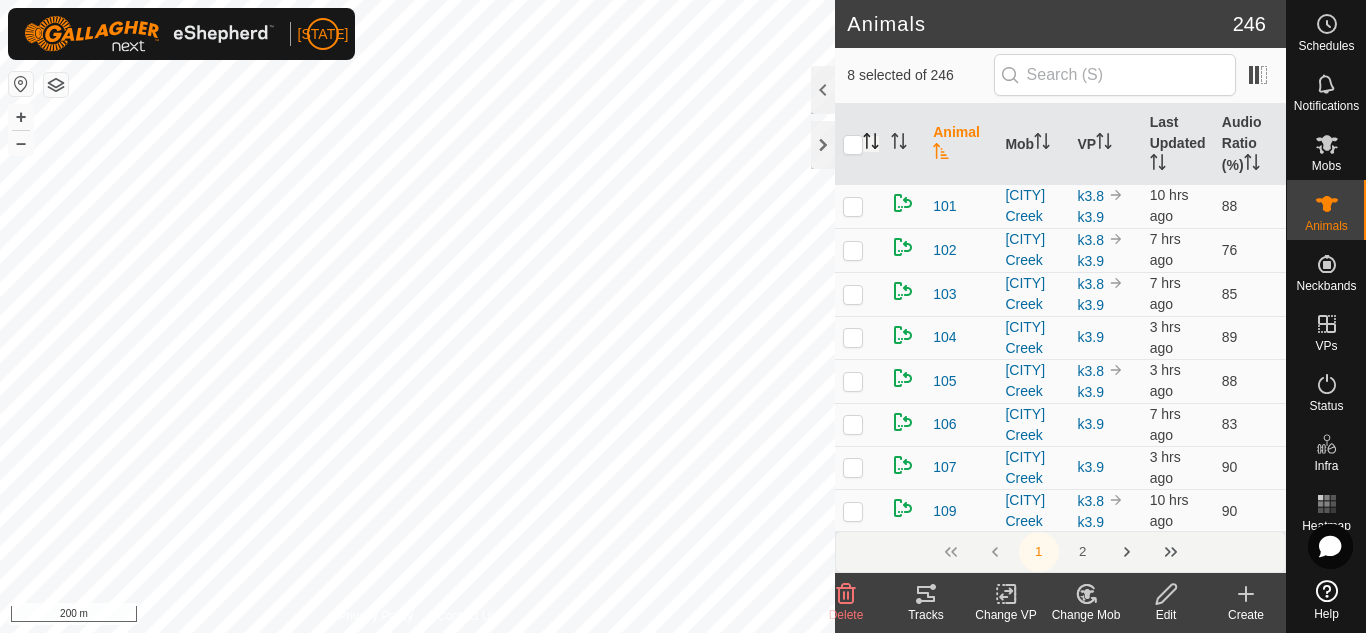 click 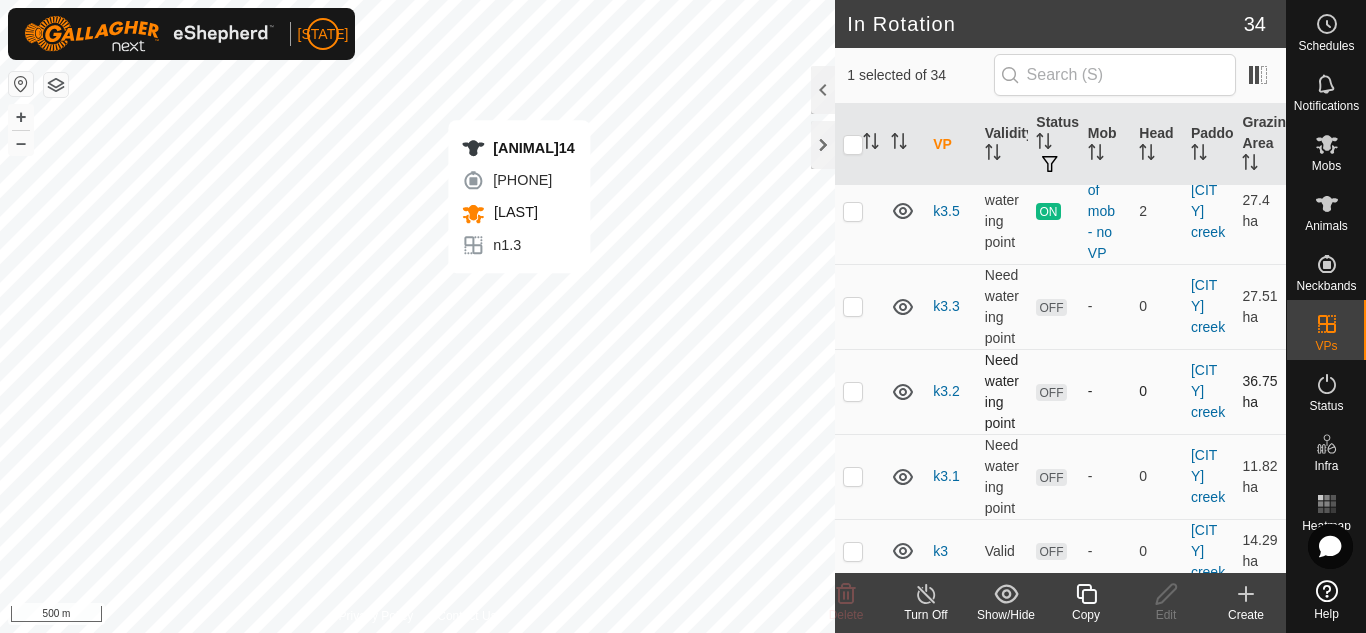 scroll, scrollTop: 1153, scrollLeft: 0, axis: vertical 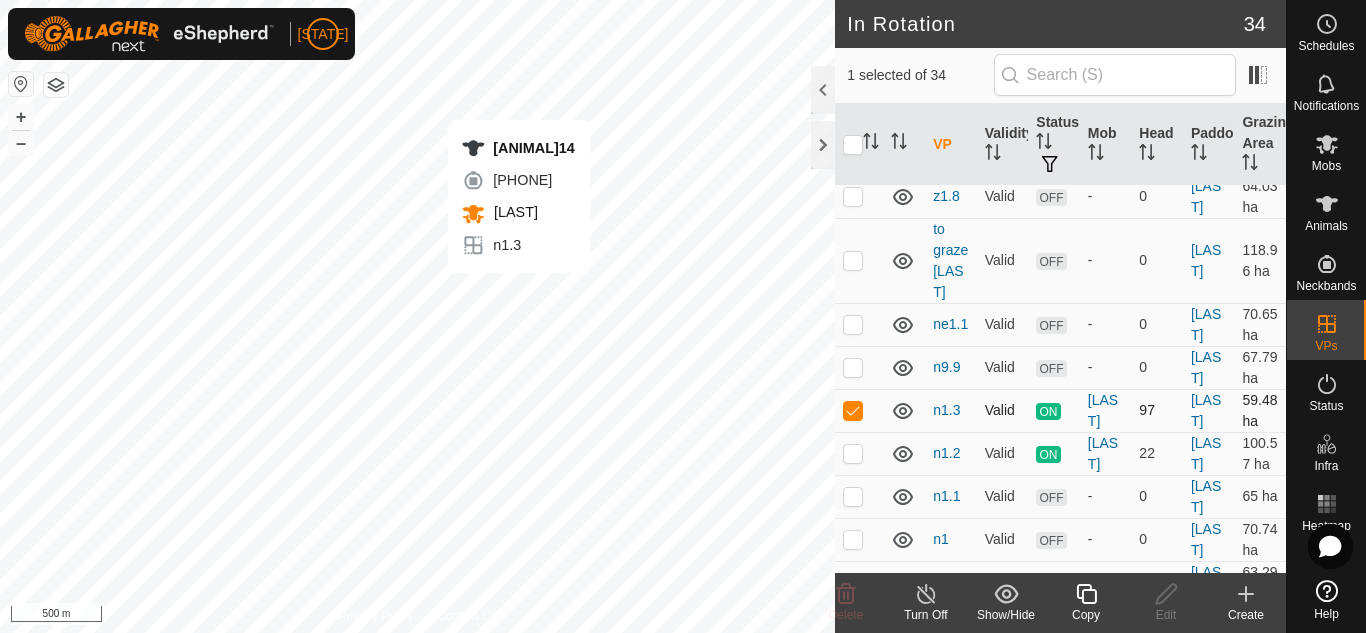 click at bounding box center (853, 410) 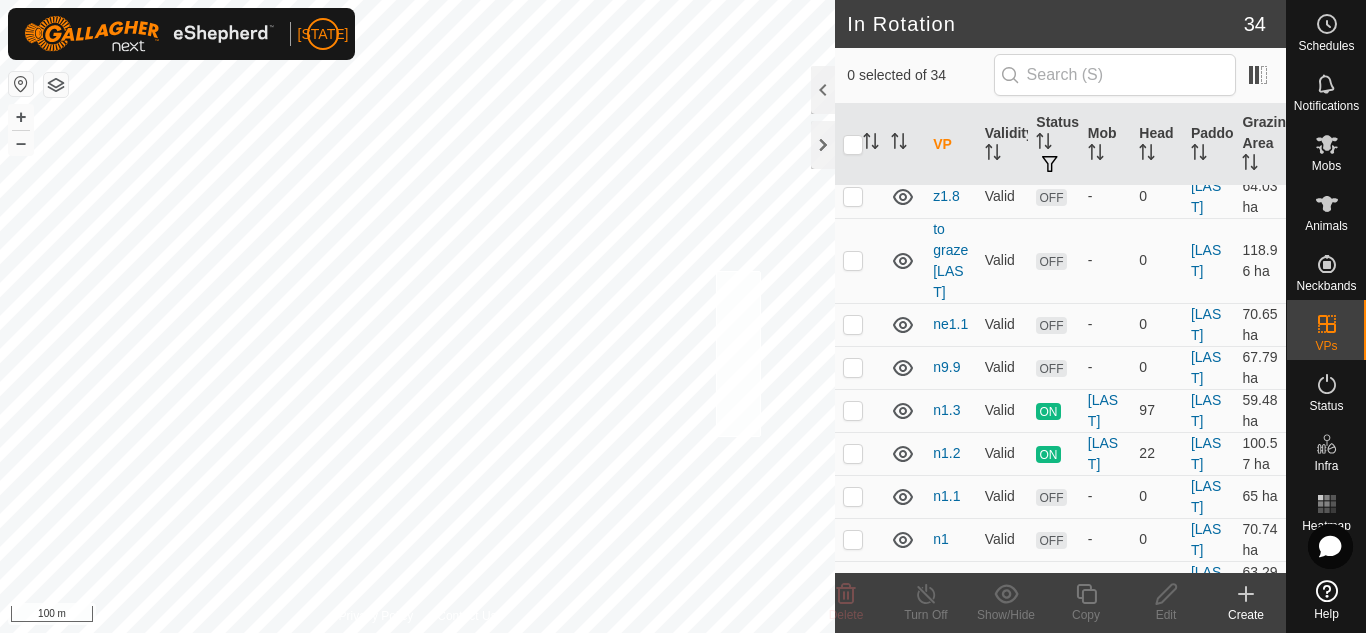 checkbox on "true" 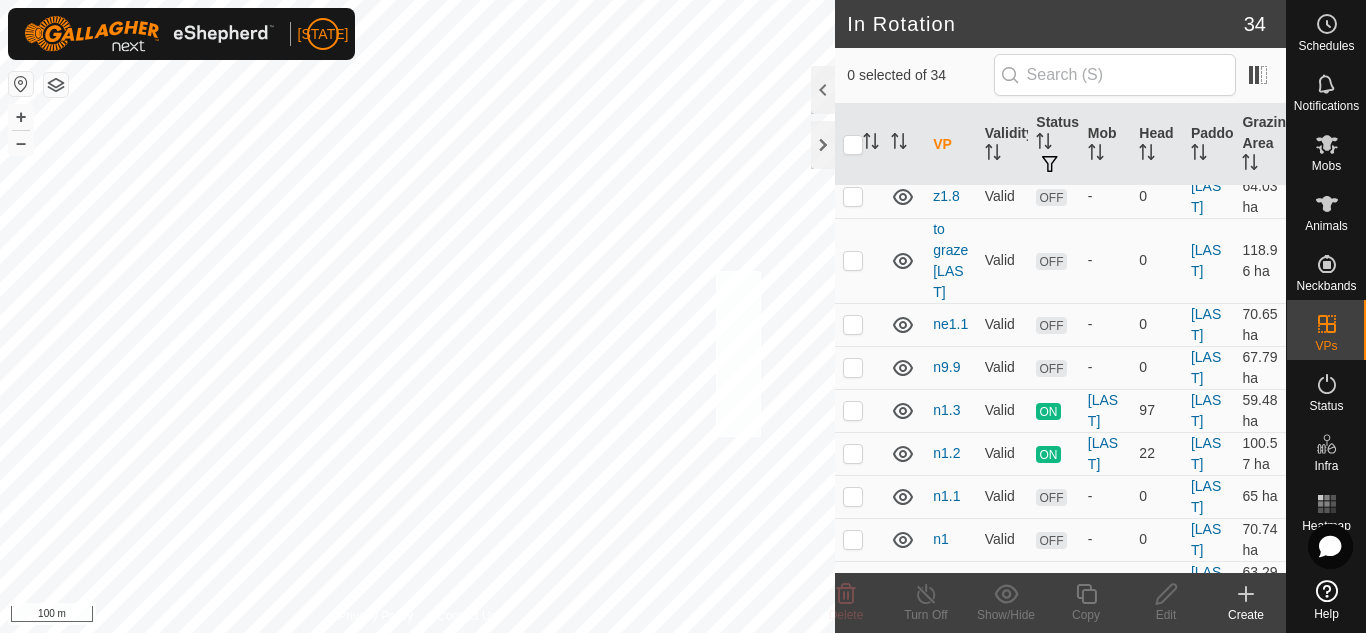 checkbox on "true" 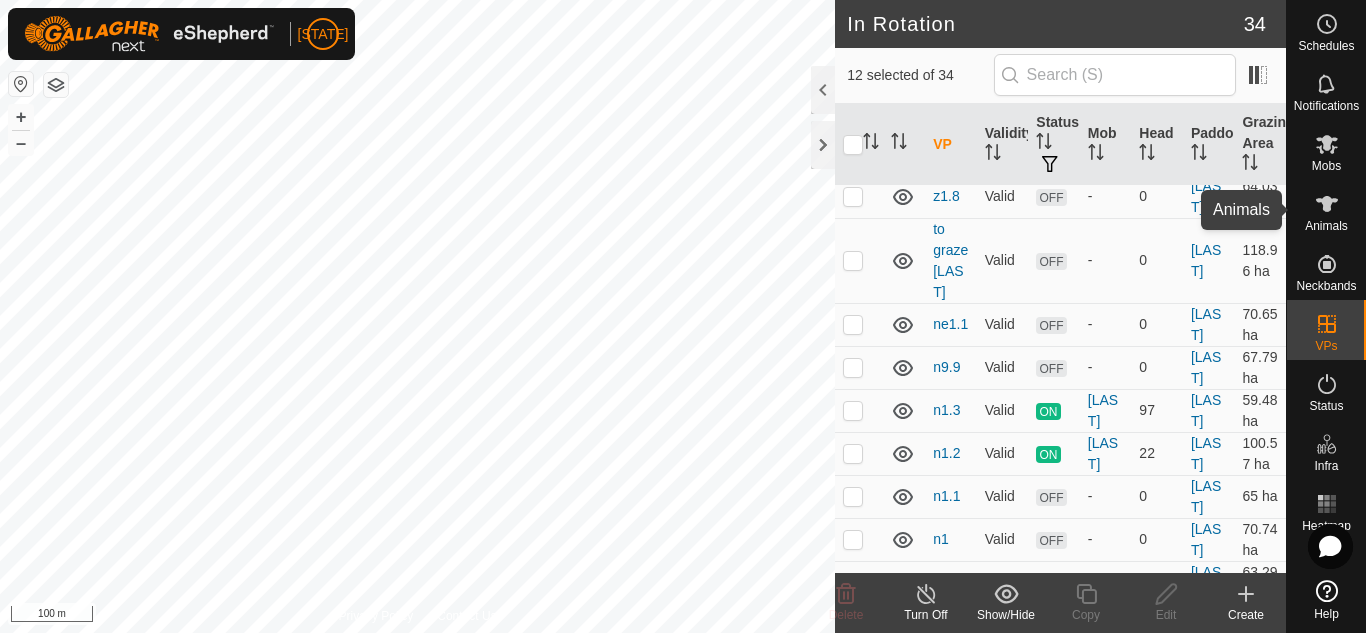 click on "Animals" at bounding box center [1326, 210] 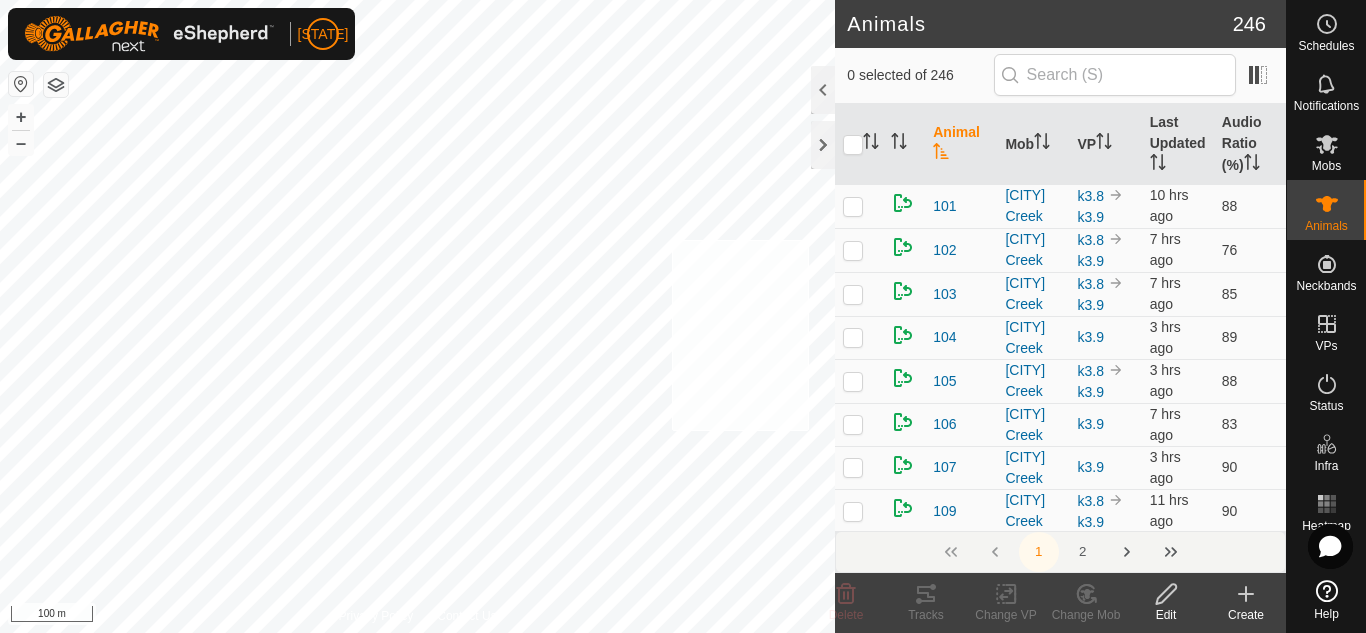 checkbox on "true" 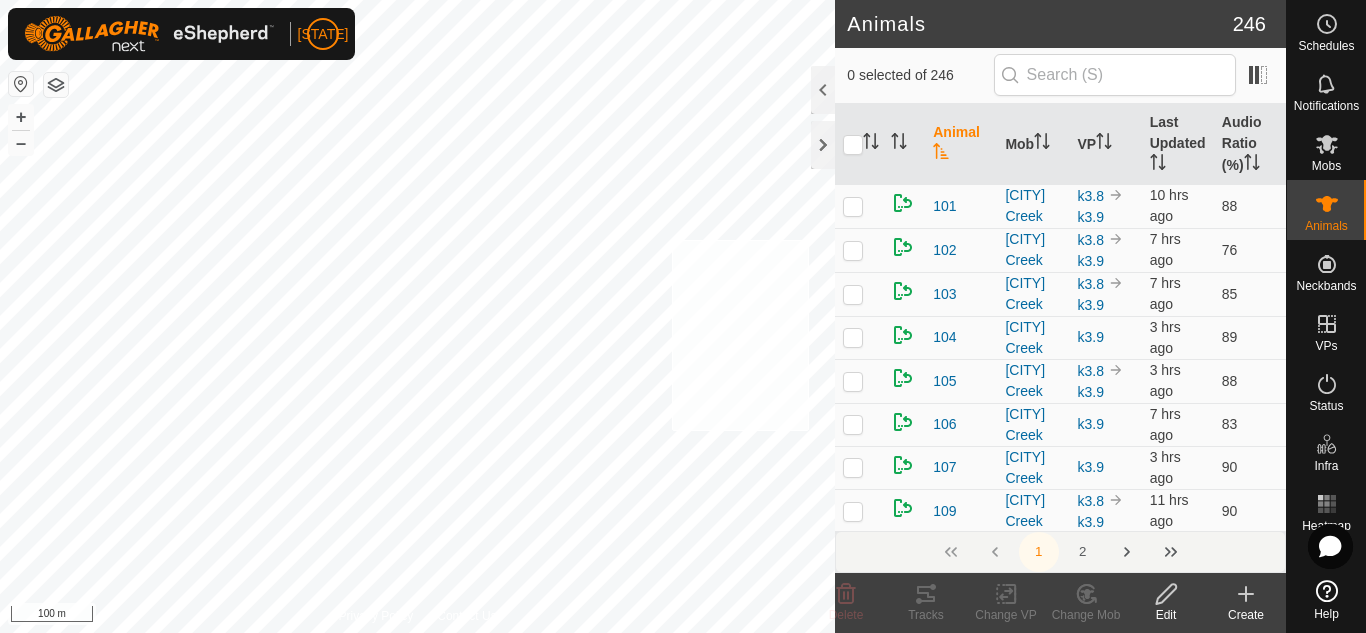 checkbox on "true" 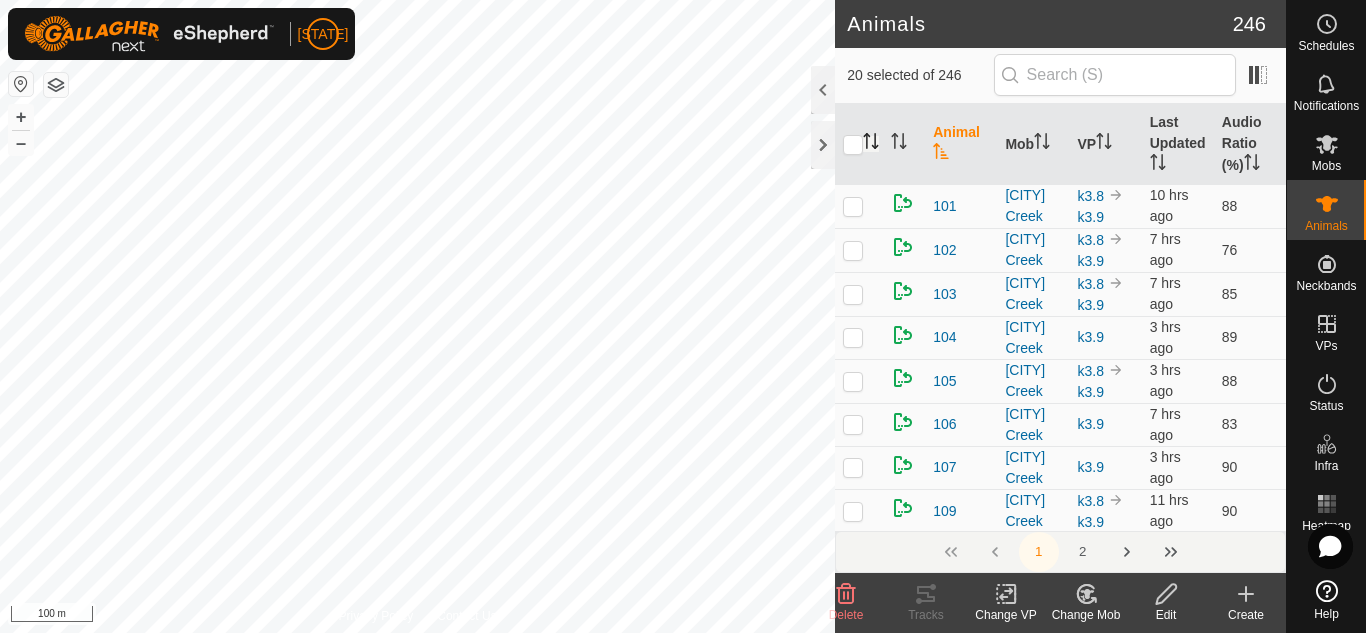 click 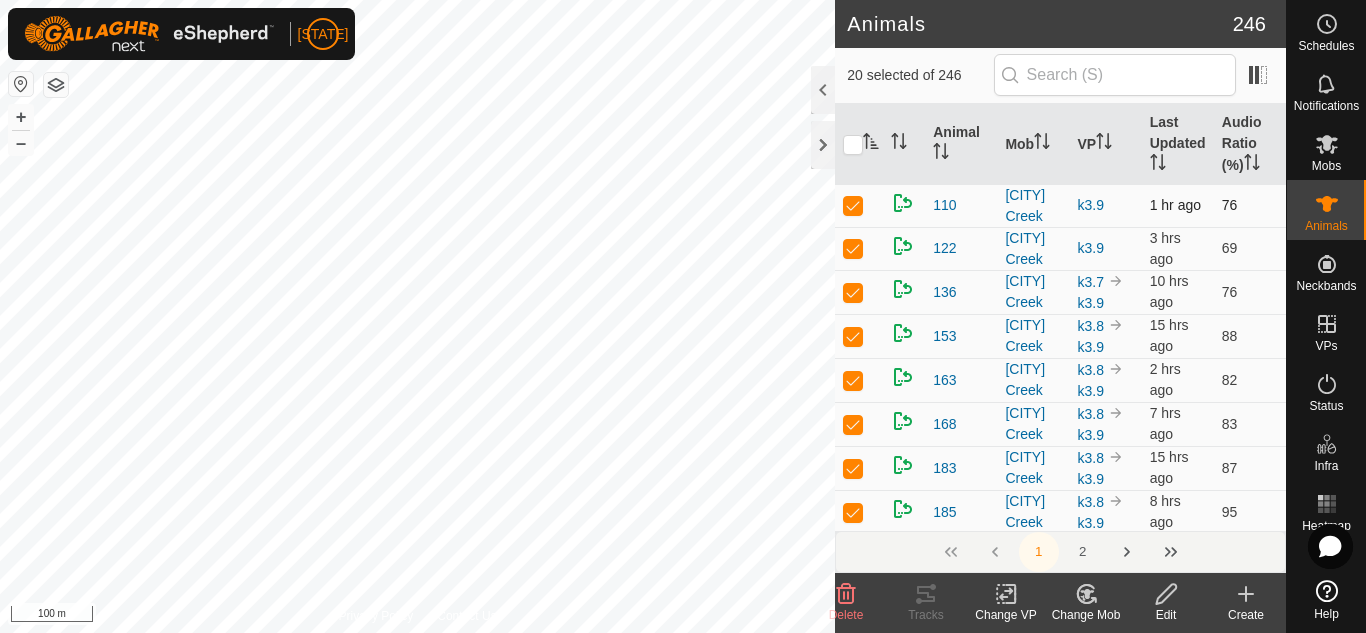 click at bounding box center [853, 205] 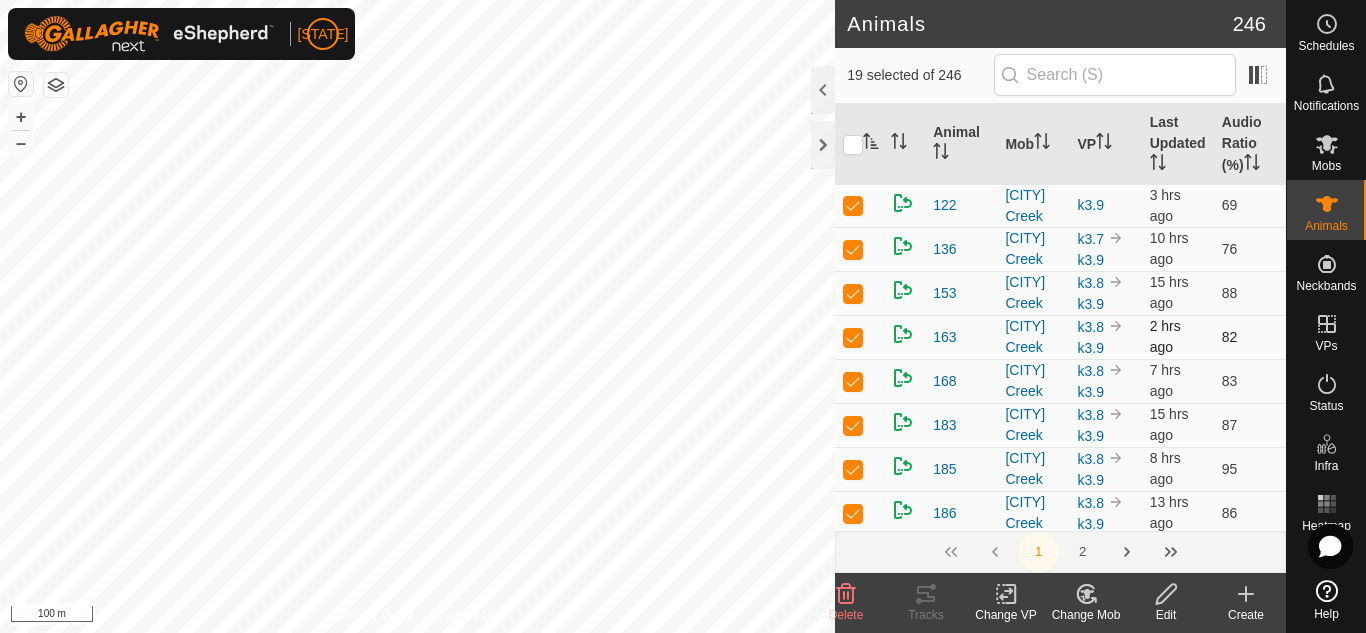 click at bounding box center [853, 337] 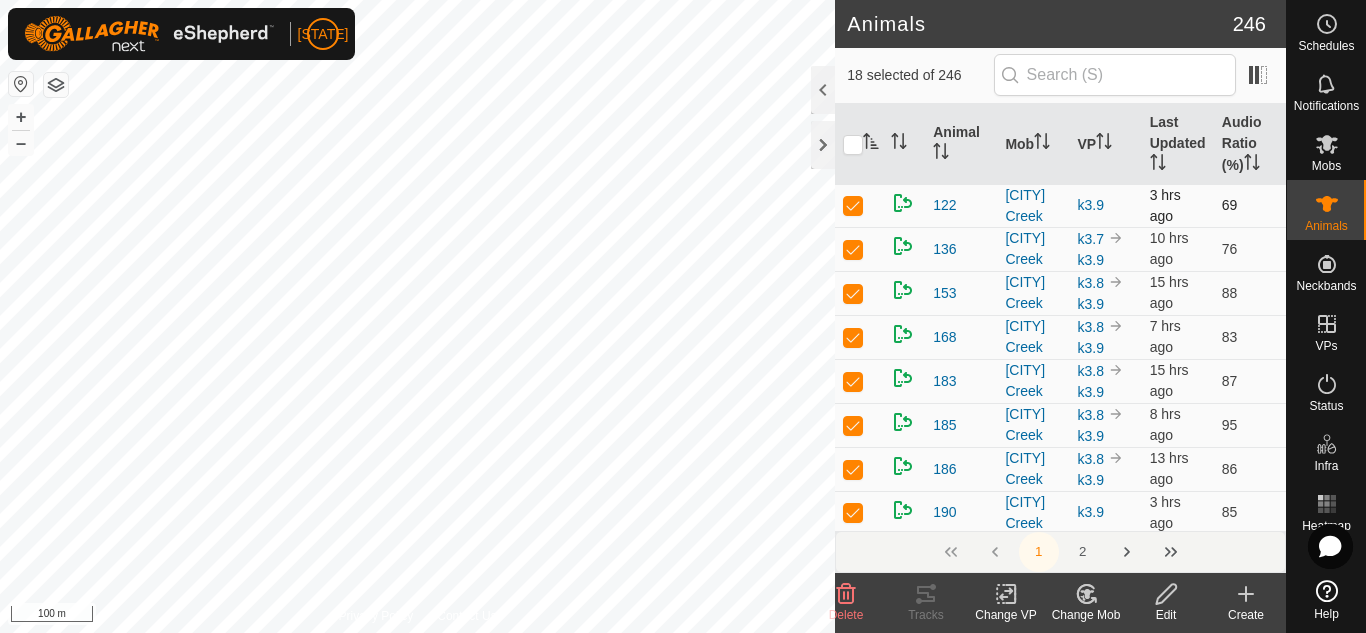 click at bounding box center (853, 205) 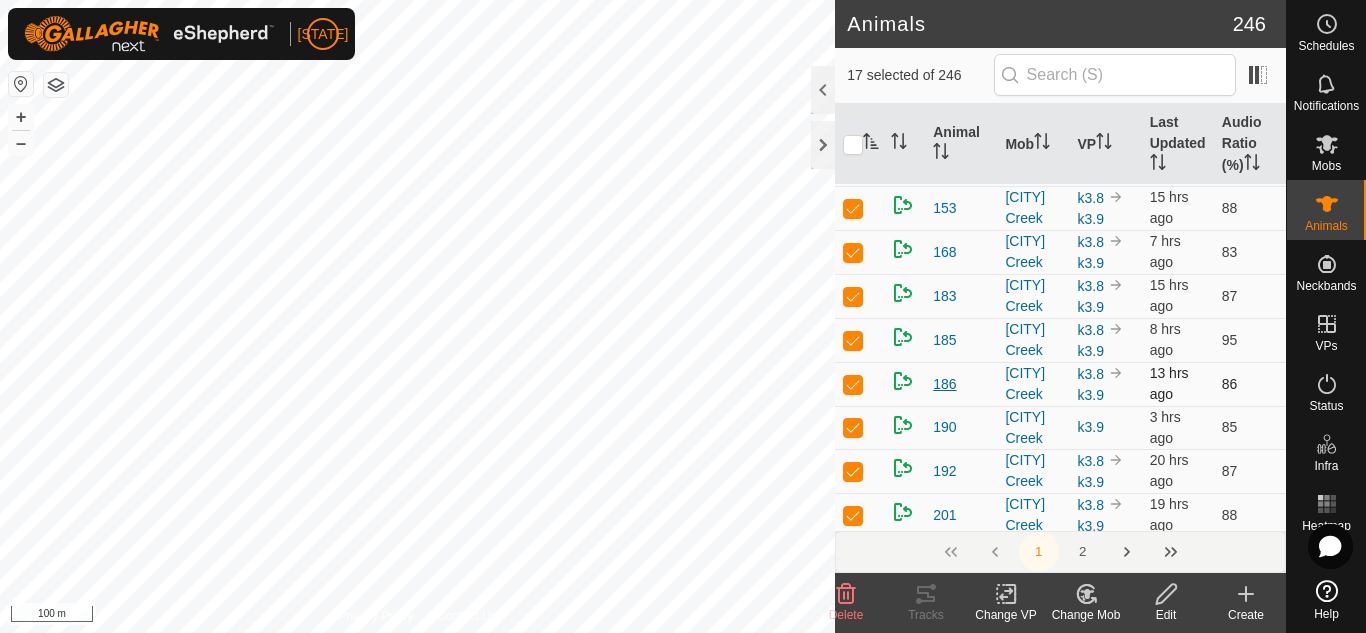 scroll, scrollTop: 45, scrollLeft: 0, axis: vertical 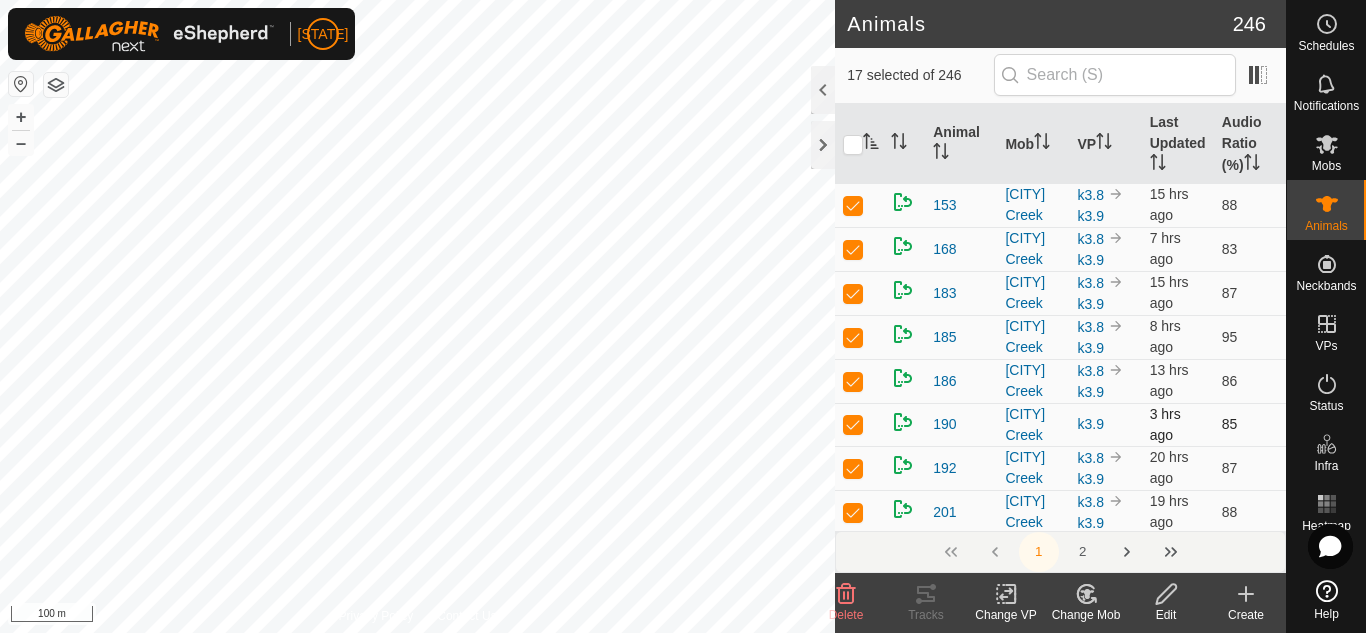 click at bounding box center (853, 424) 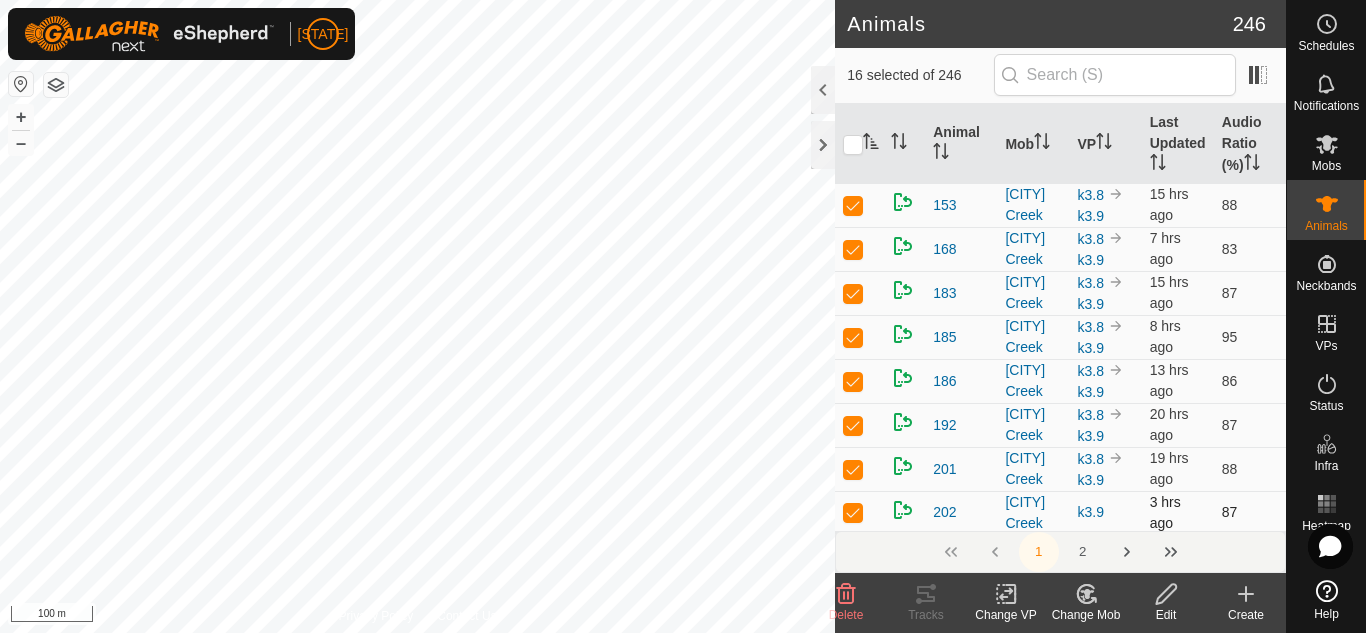 click at bounding box center (853, 512) 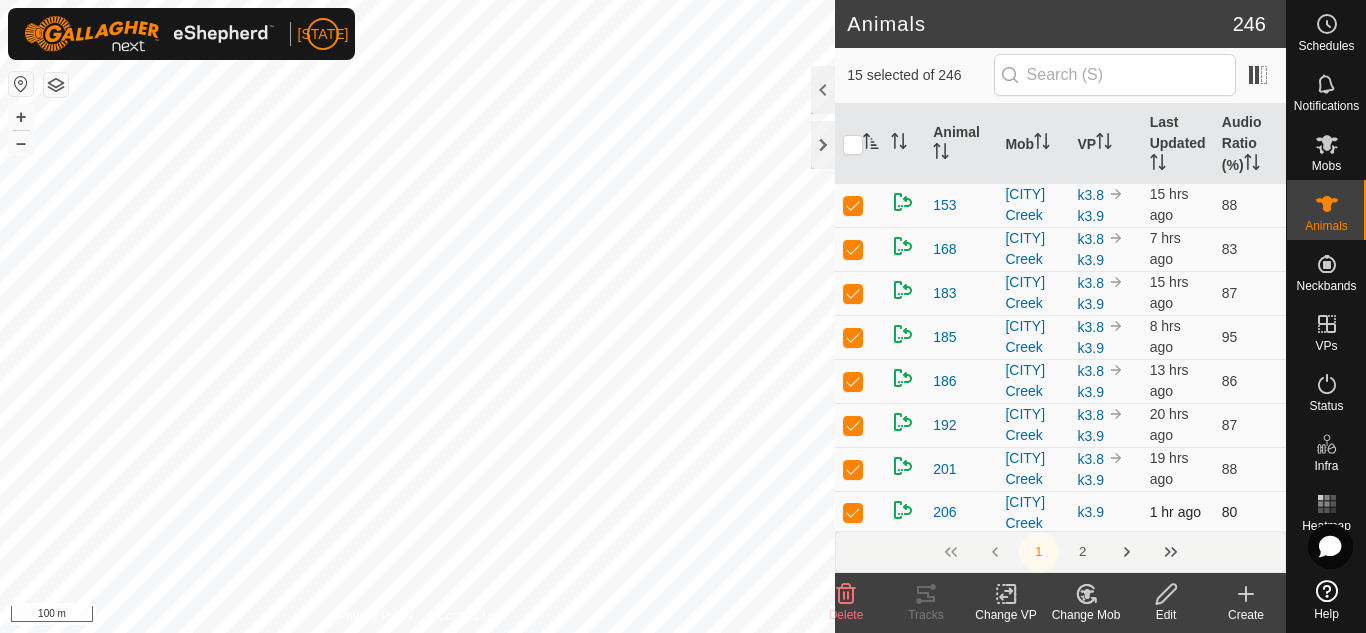 click at bounding box center [853, 512] 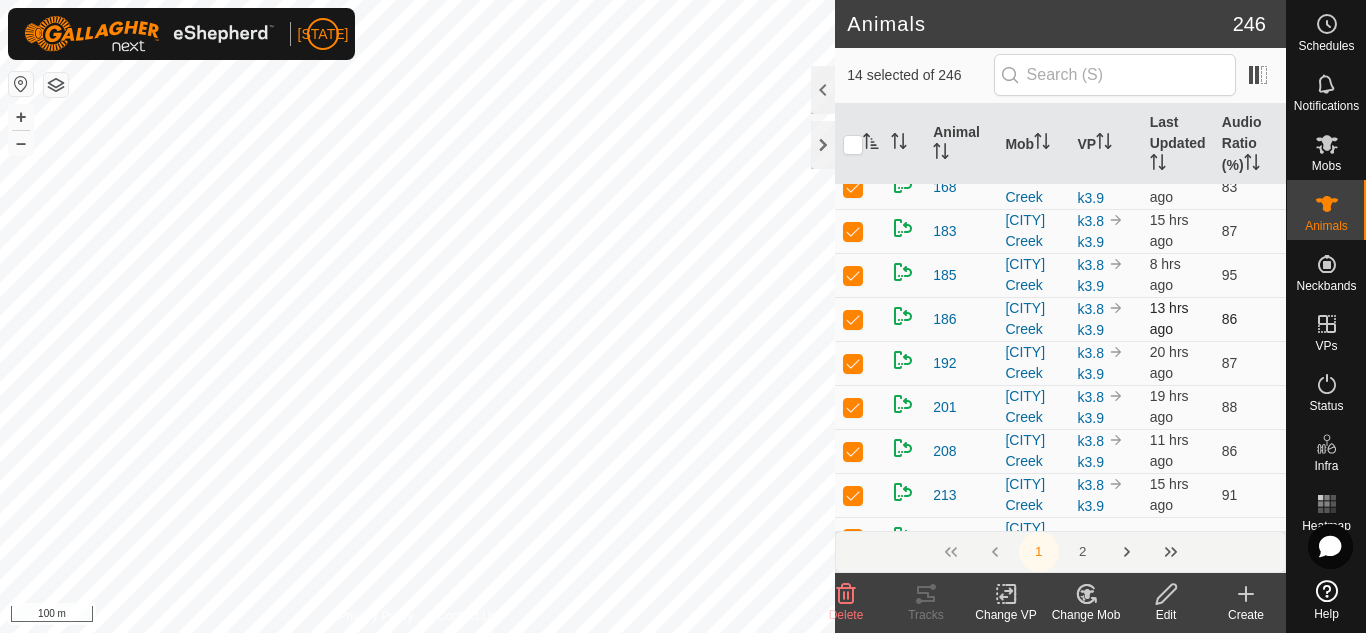 scroll, scrollTop: 129, scrollLeft: 0, axis: vertical 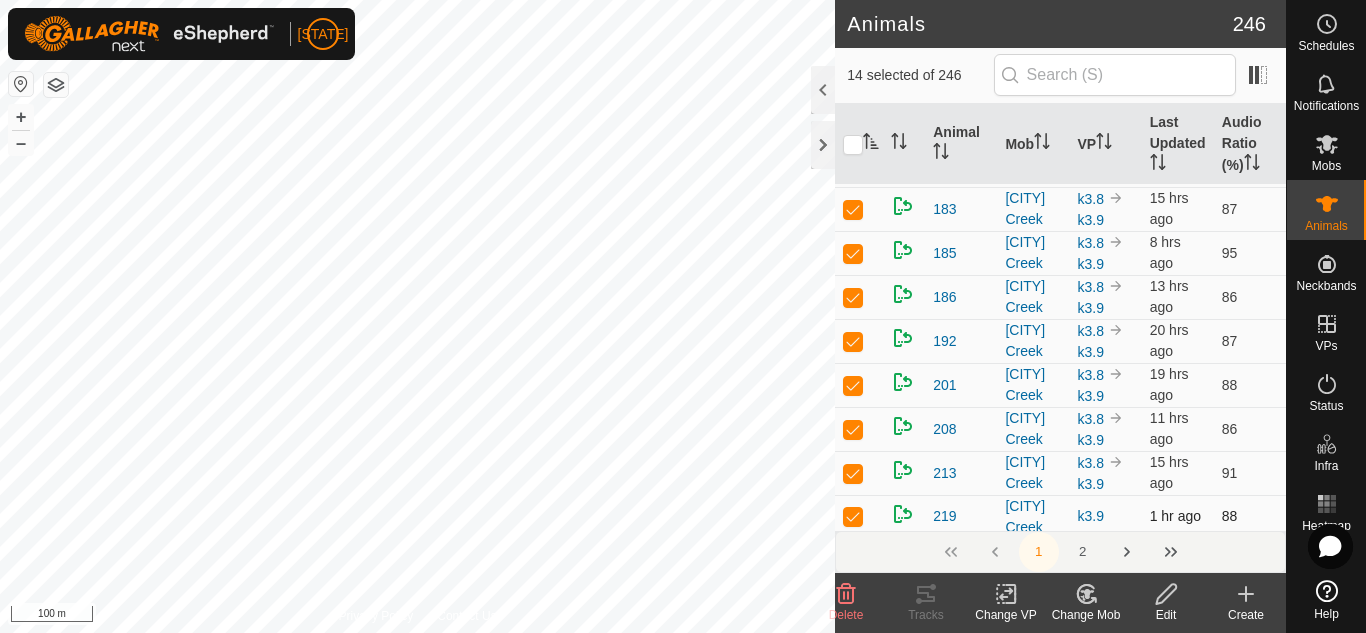 click at bounding box center (853, 516) 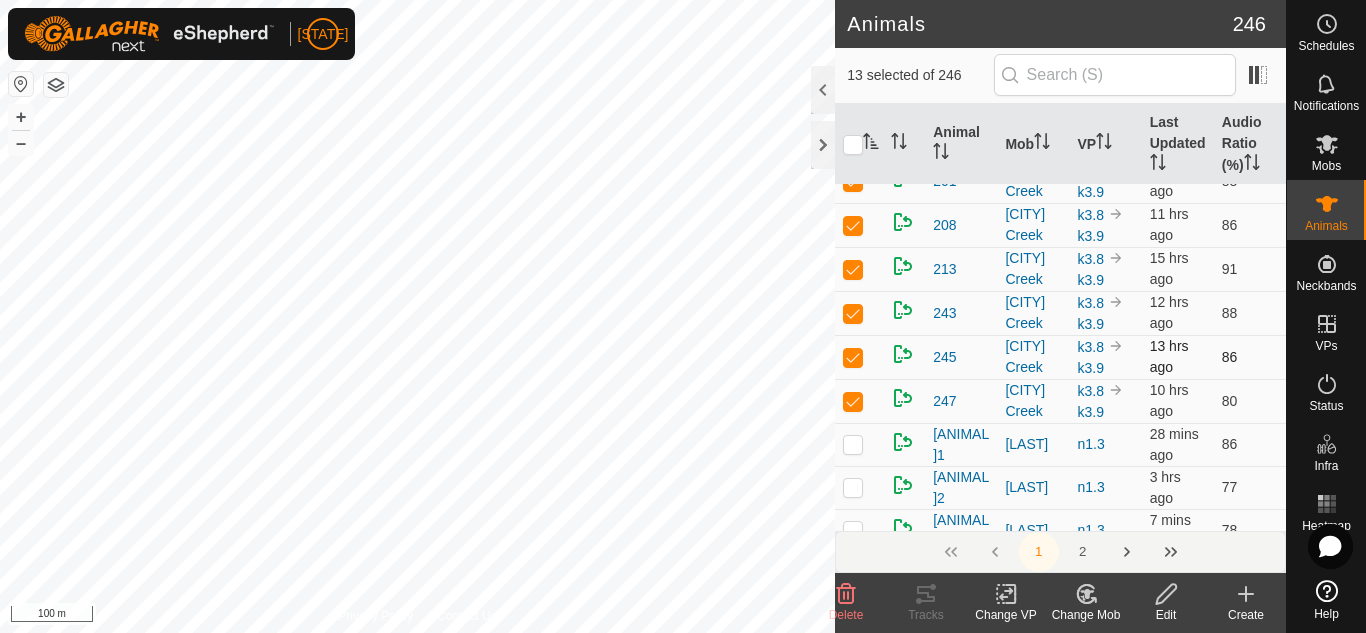 scroll, scrollTop: 334, scrollLeft: 0, axis: vertical 